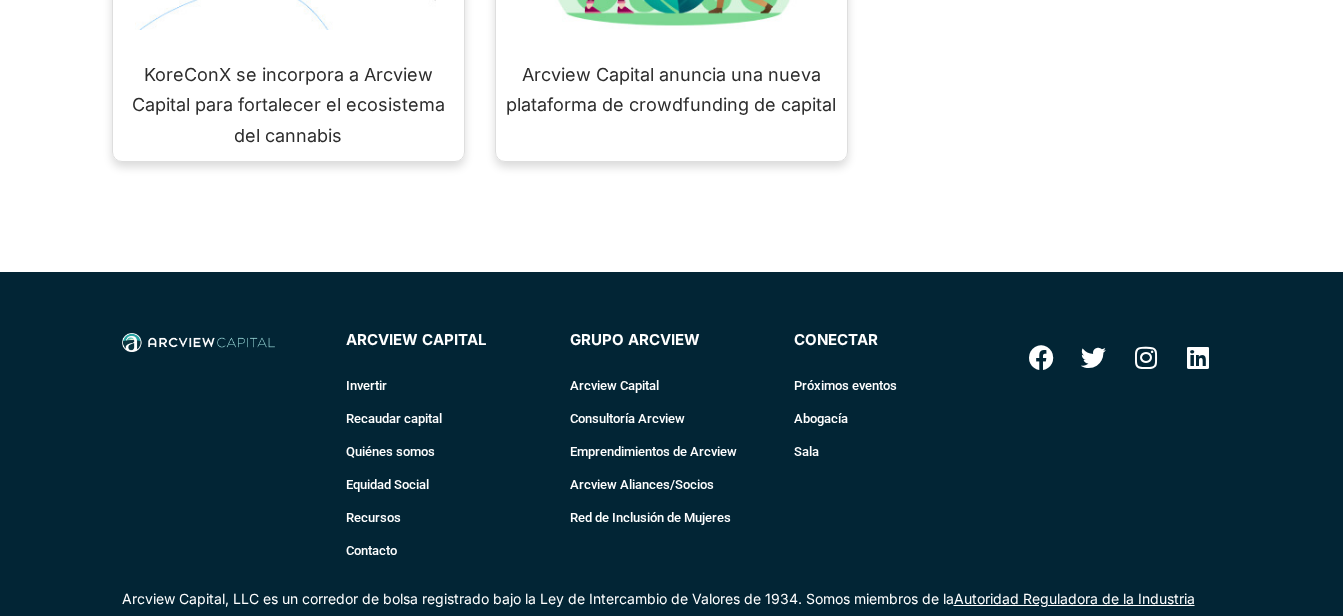 scroll, scrollTop: 2933, scrollLeft: 0, axis: vertical 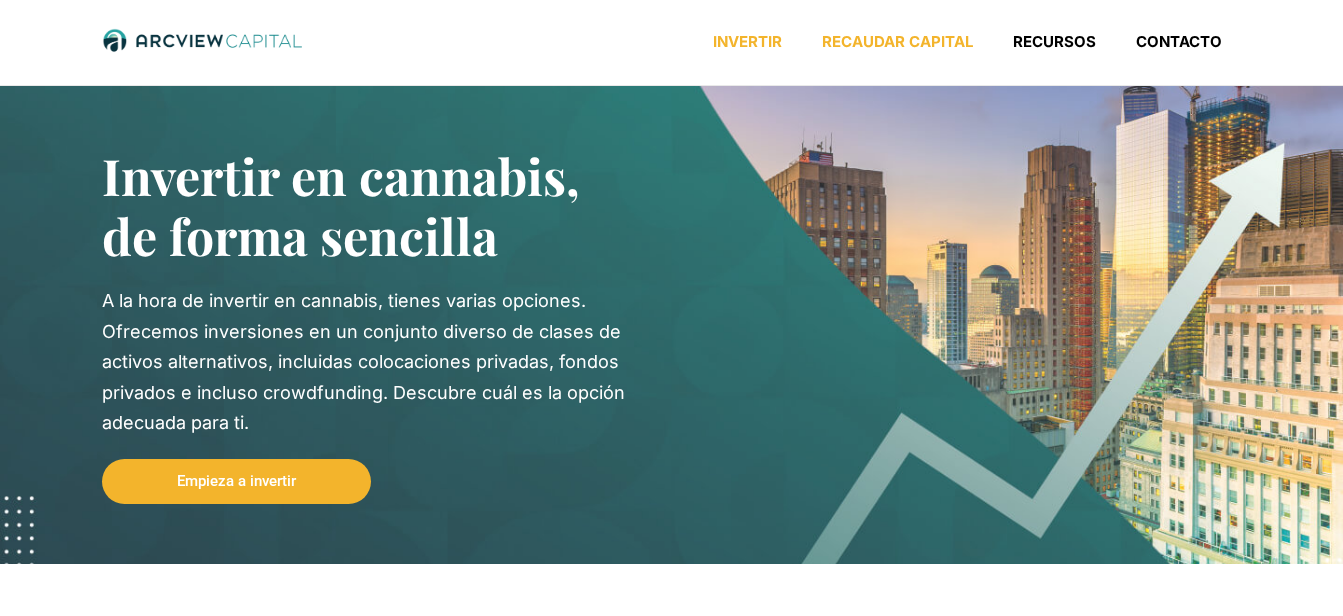 click on "Recaudar capital" 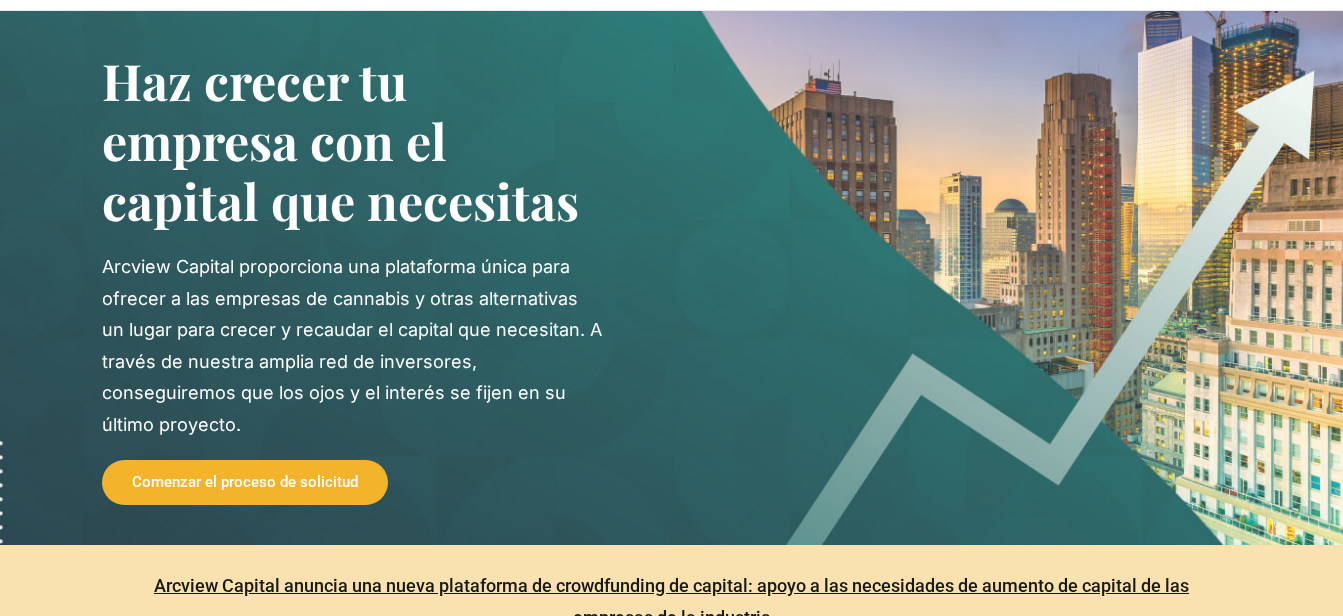 scroll, scrollTop: 0, scrollLeft: 0, axis: both 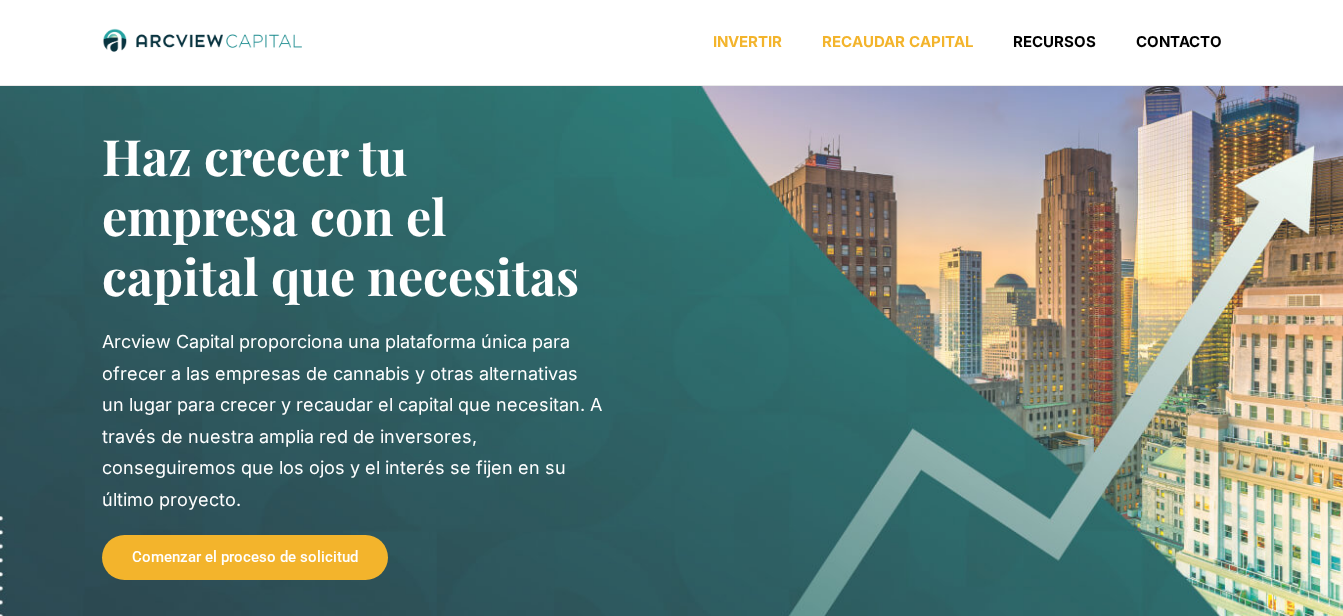 click on "Invertir" 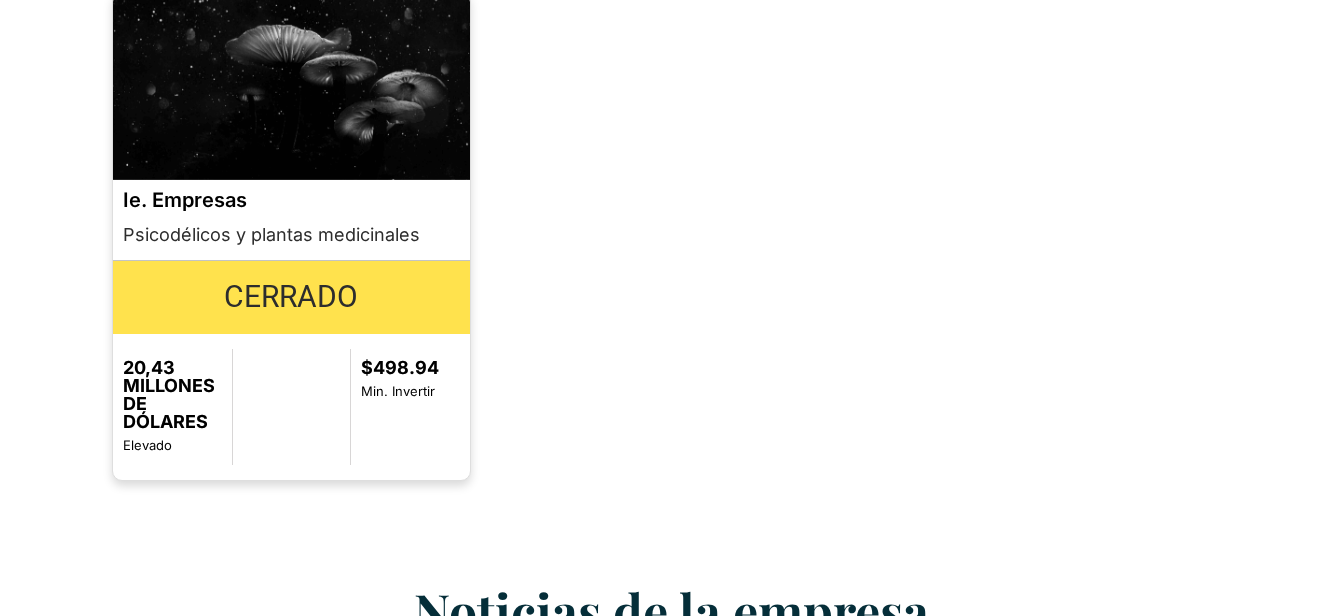 scroll, scrollTop: 2133, scrollLeft: 0, axis: vertical 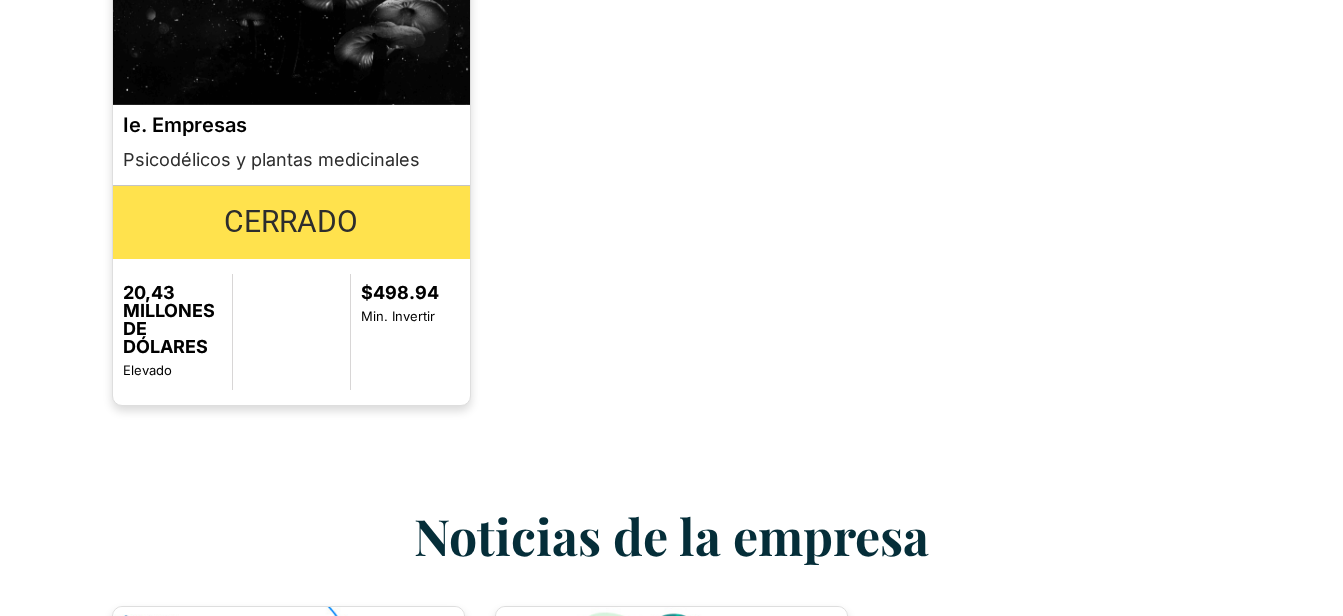 click on "Cerrado" at bounding box center (292, 222) 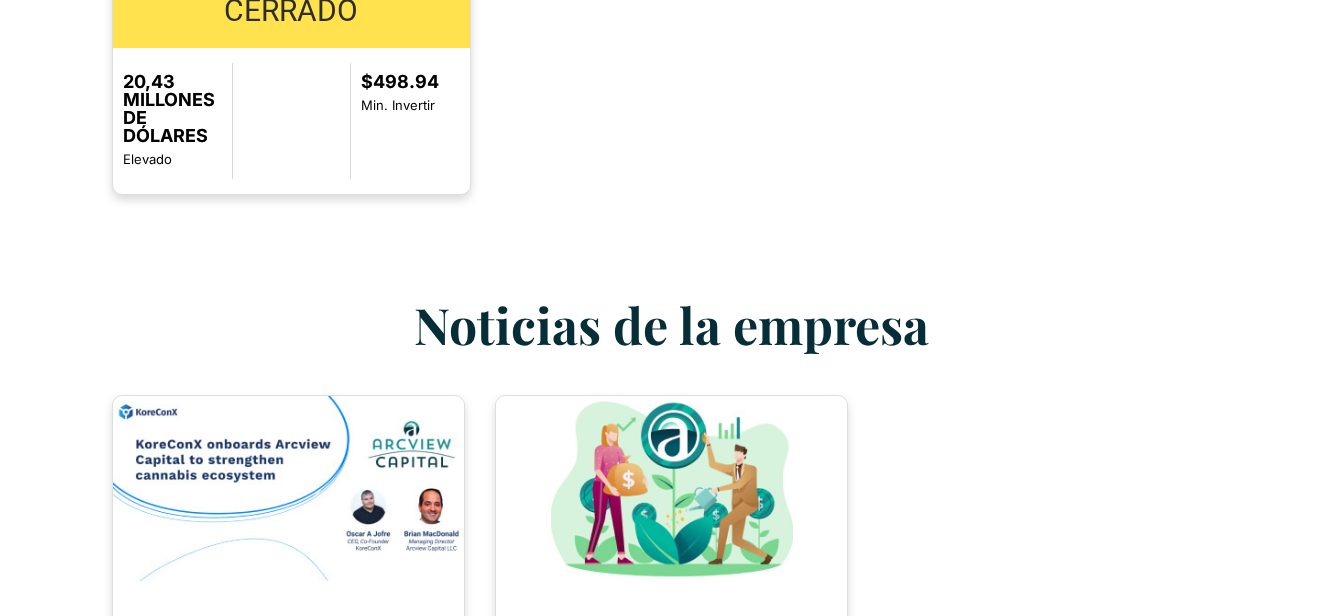 scroll, scrollTop: 2667, scrollLeft: 0, axis: vertical 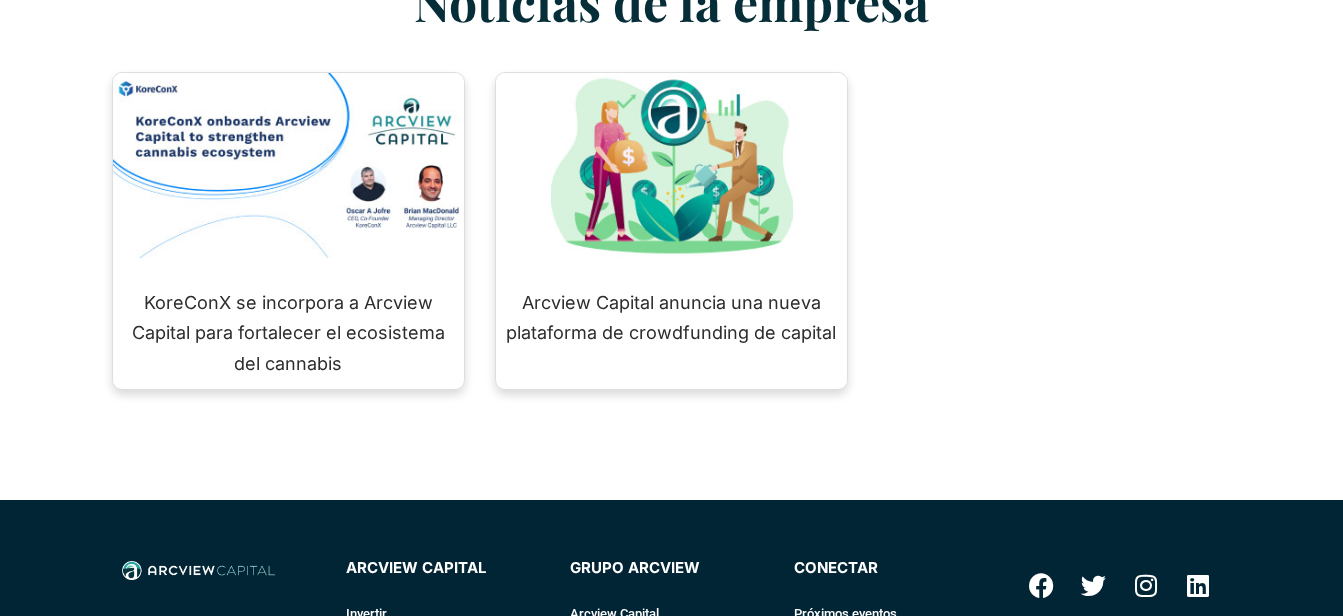 click on "KoreConX se incorpora a Arcview Capital para fortalecer el ecosistema del cannabis
Arcview Capital anuncia una nueva plataforma de crowdfunding de capital" at bounding box center (672, 231) 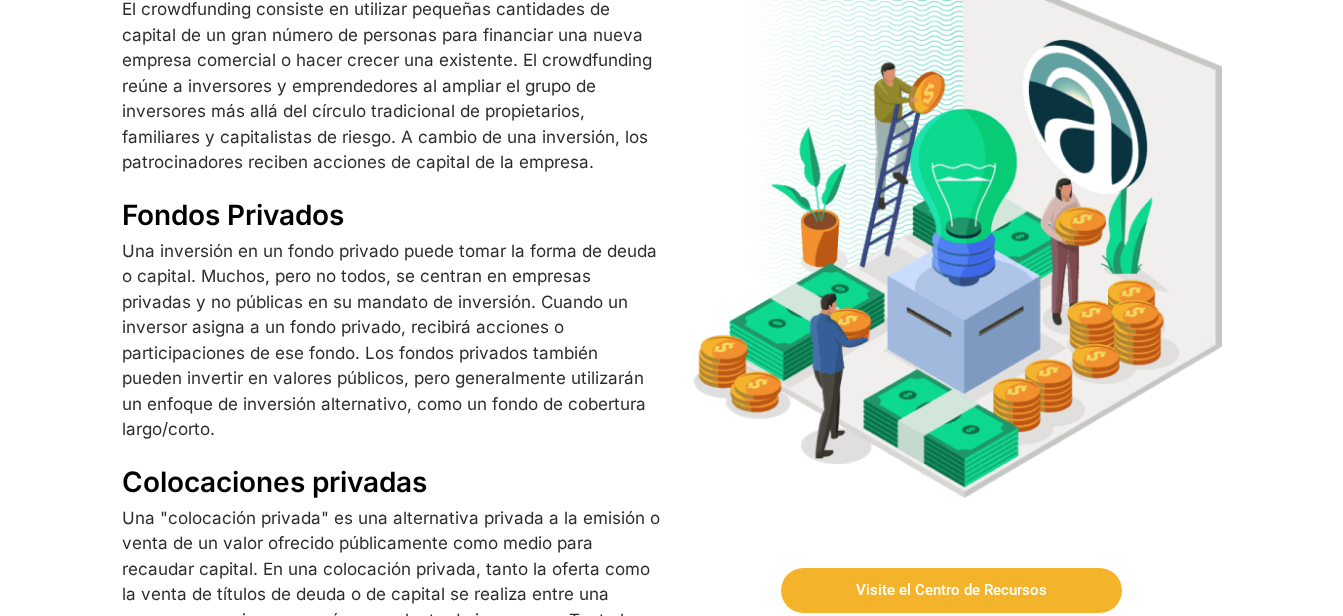 scroll, scrollTop: 1067, scrollLeft: 0, axis: vertical 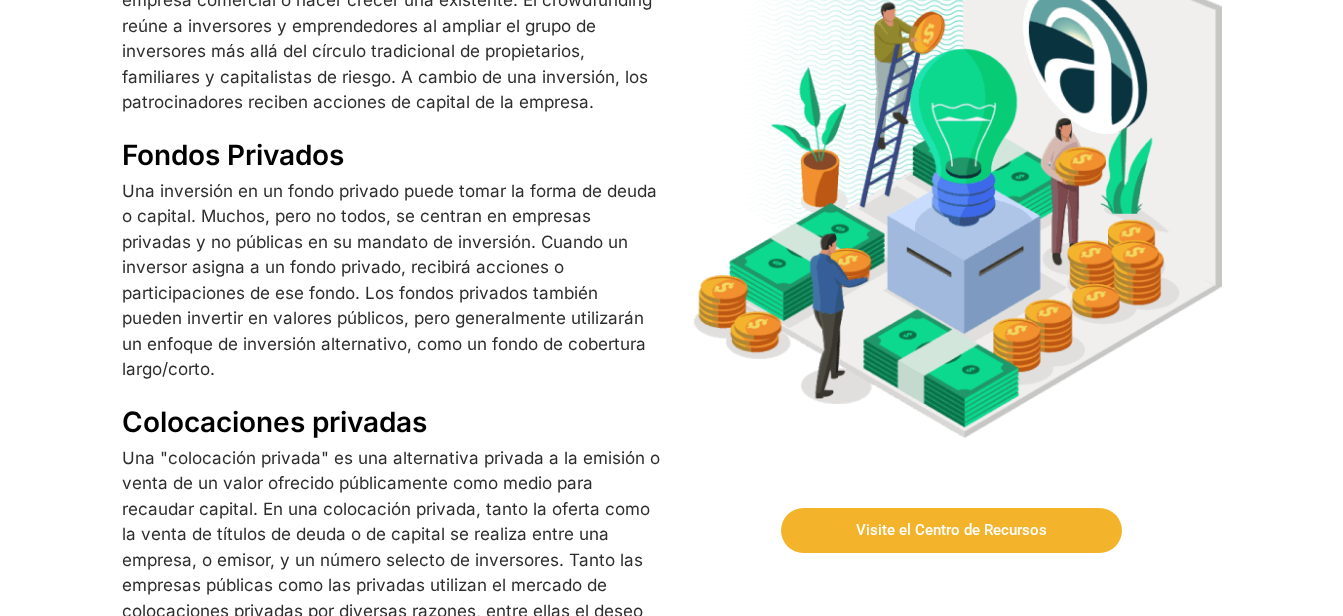 click on "Visite el Centro de Recursos" at bounding box center [951, 530] 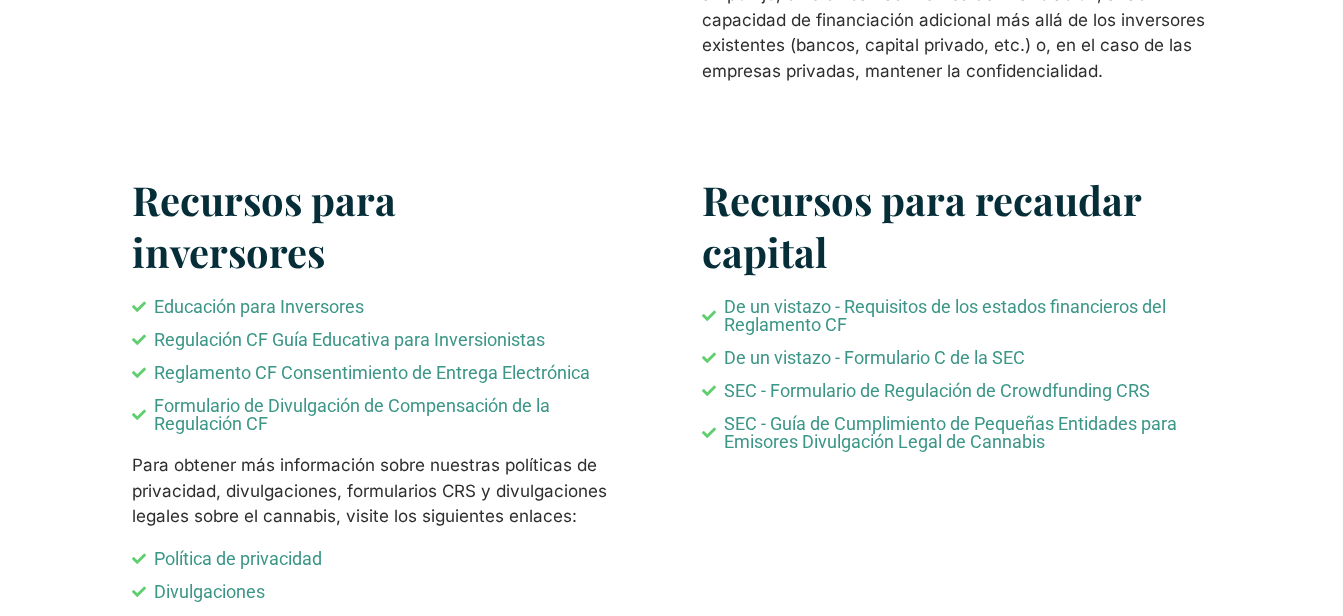 scroll, scrollTop: 1600, scrollLeft: 0, axis: vertical 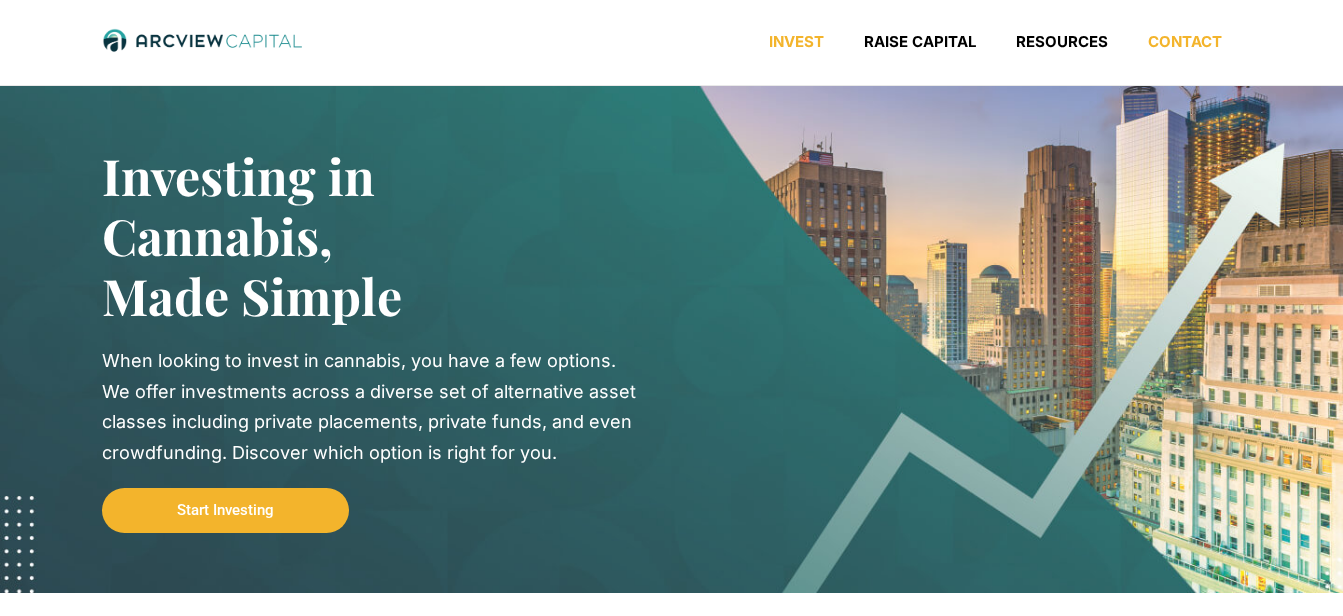 click on "Contact" 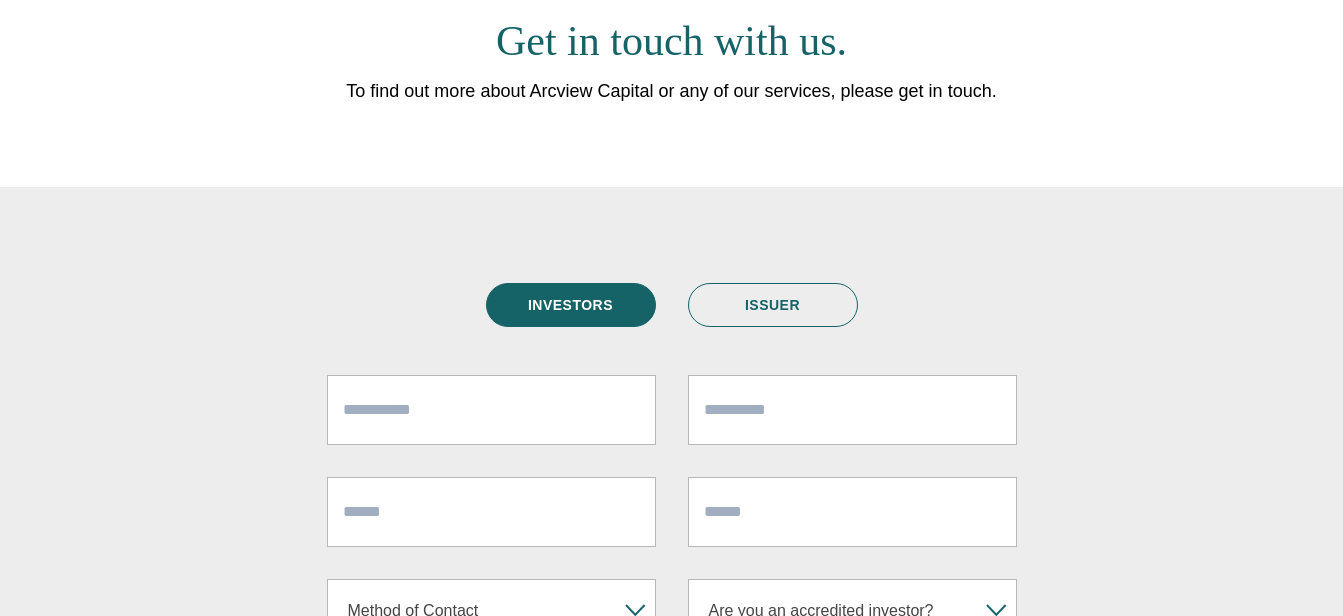 scroll, scrollTop: 267, scrollLeft: 0, axis: vertical 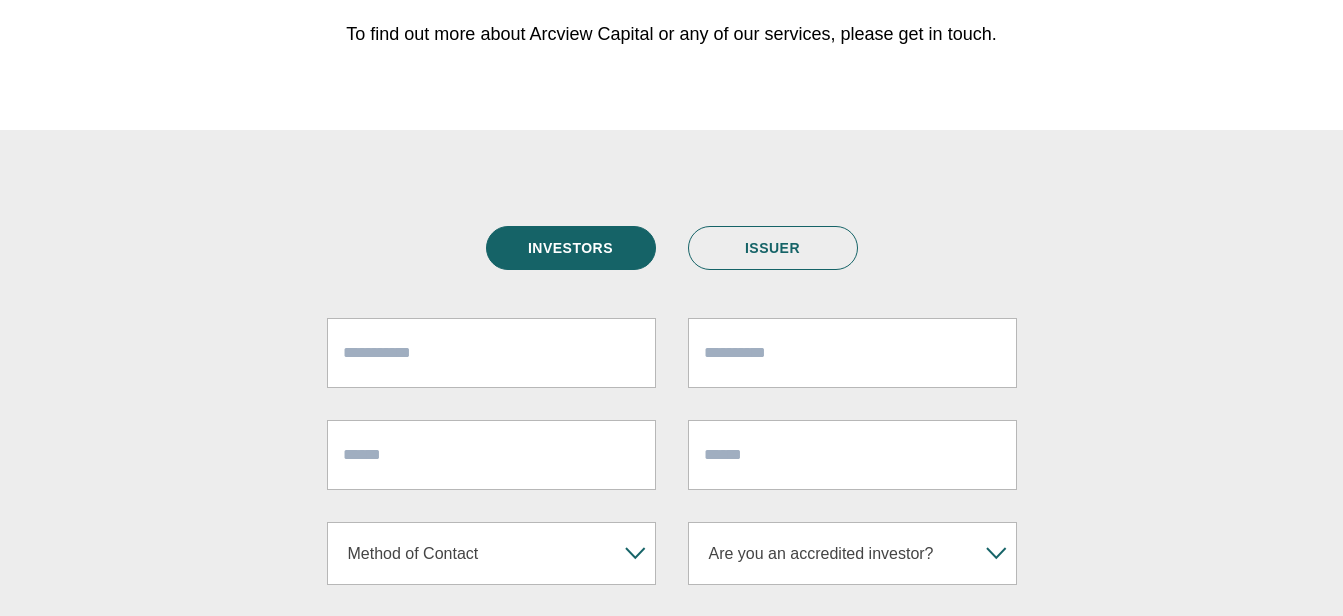 click on "First Name*" at bounding box center [491, 353] 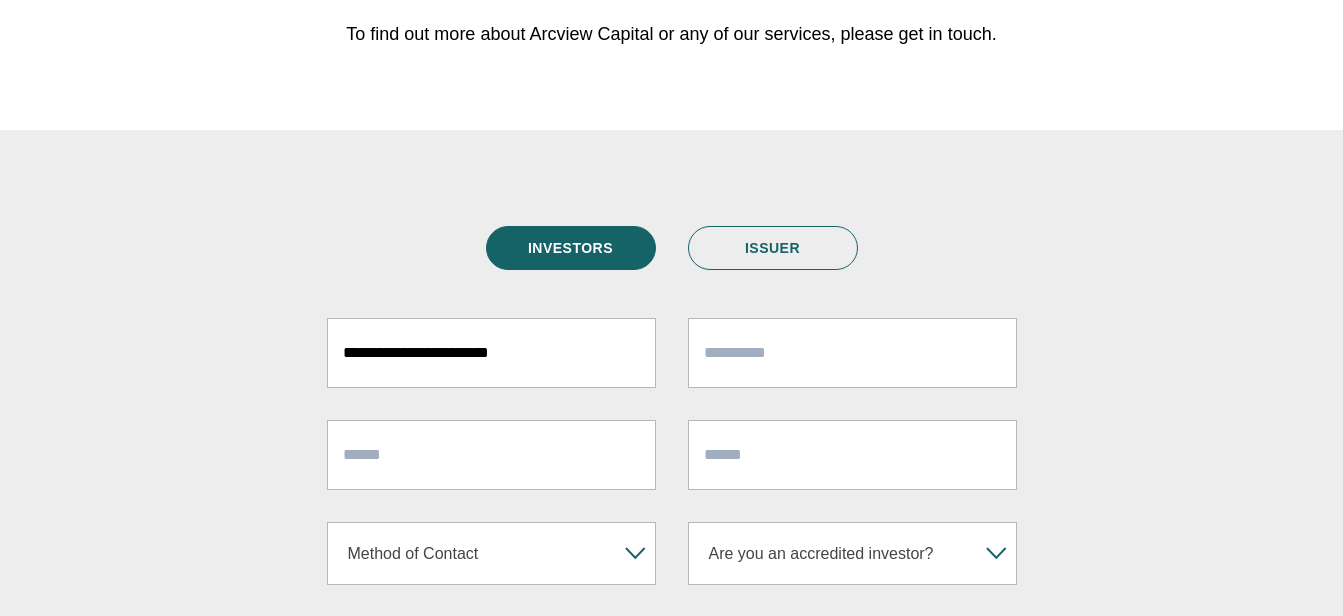 type on "**********" 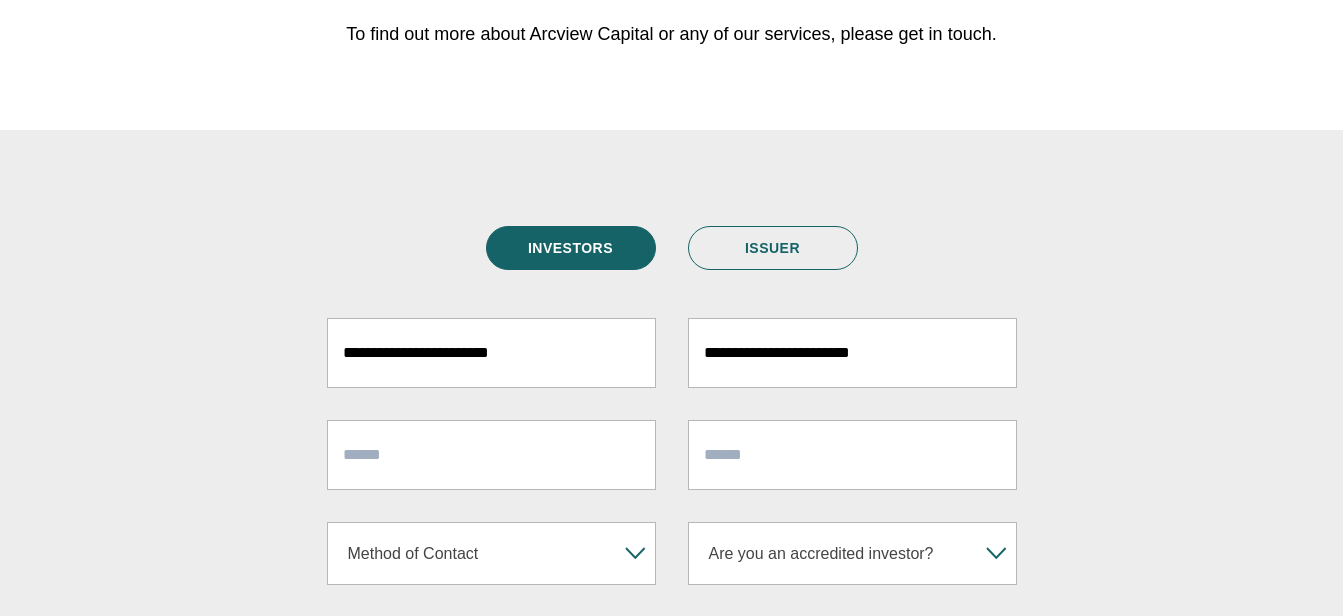 type on "**********" 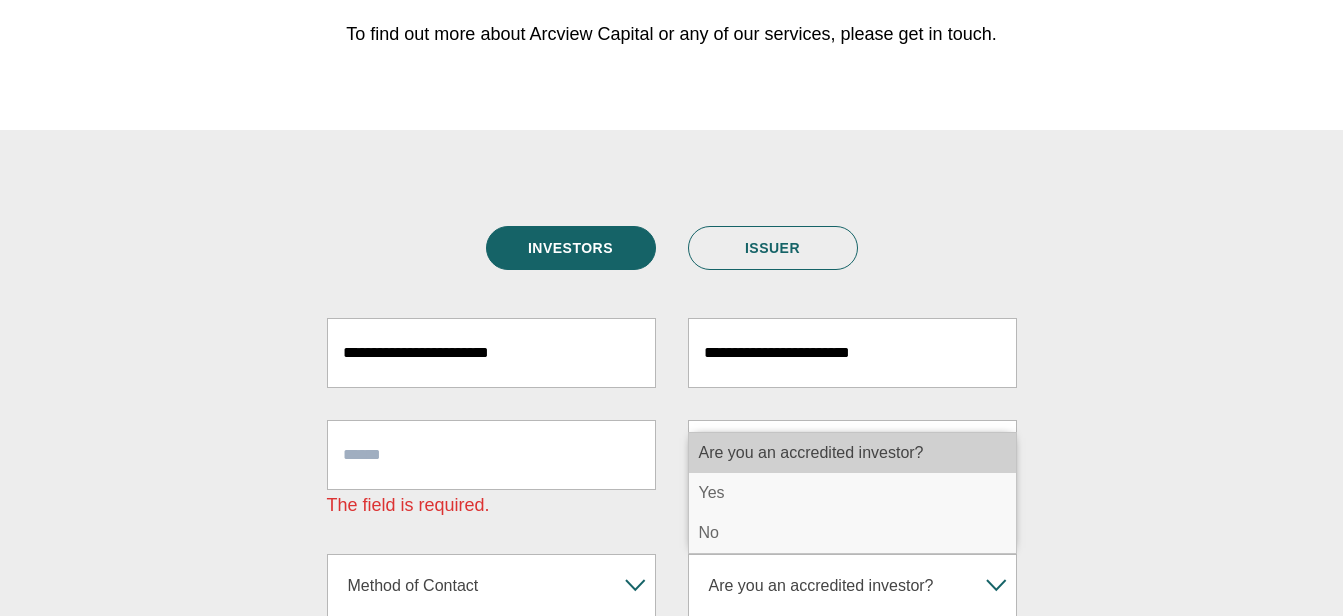 click on "Phone*" at bounding box center [491, 455] 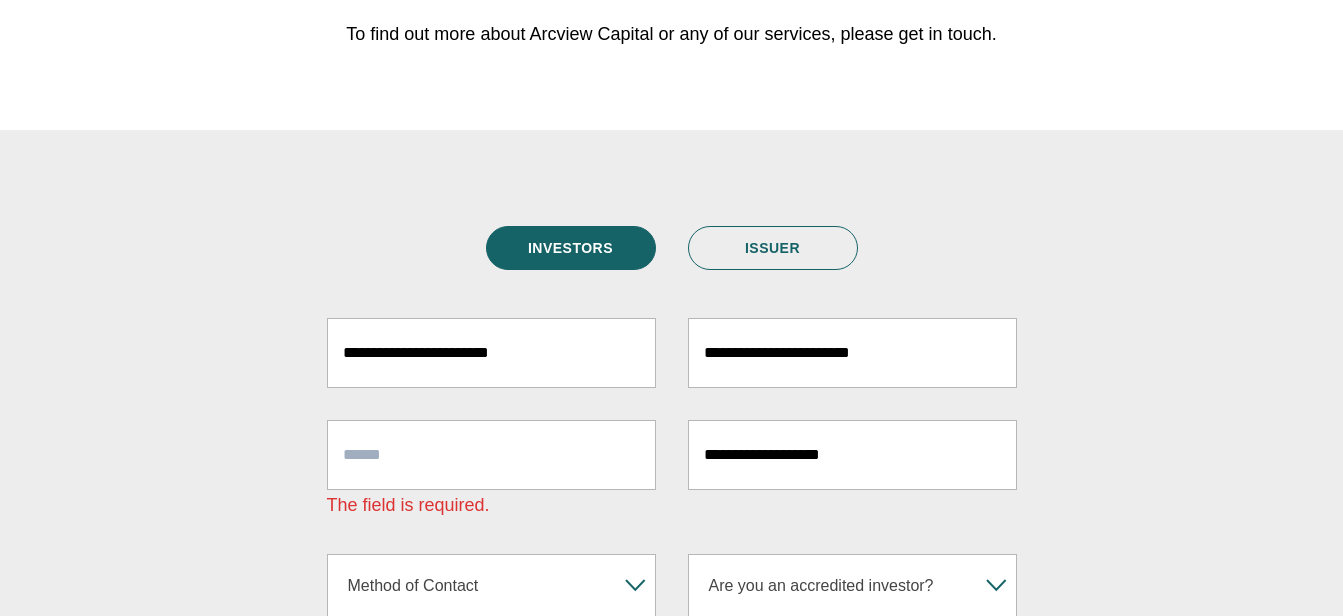 click on "**********" at bounding box center (671, 563) 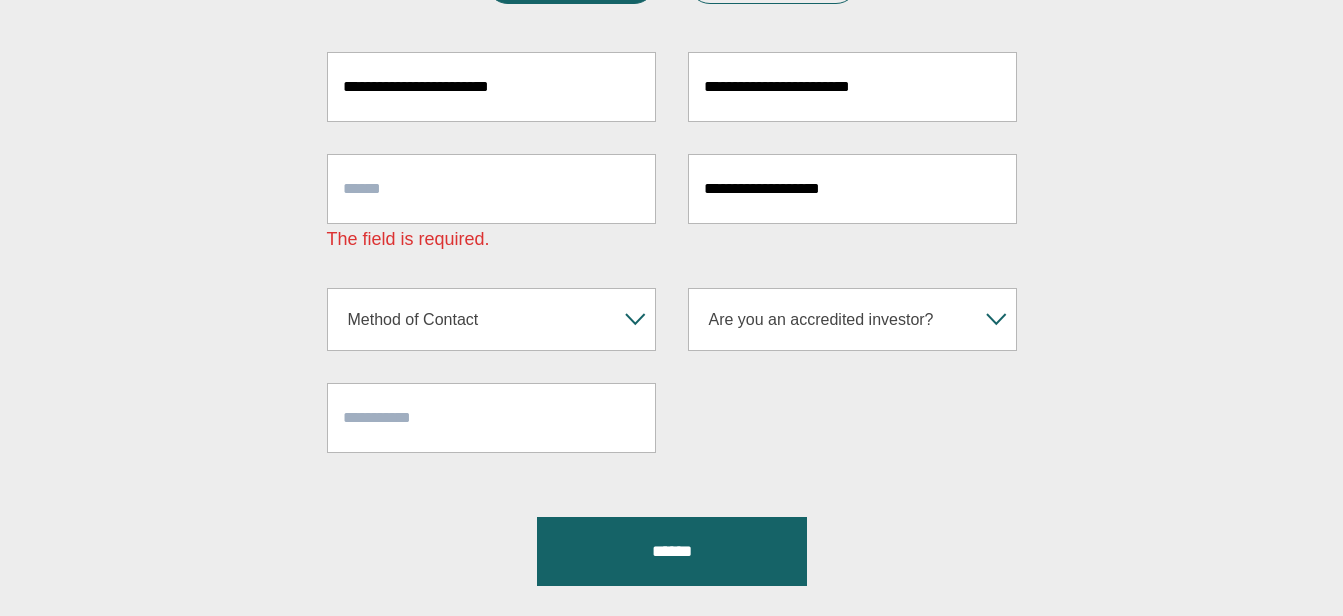 click on "▾" at bounding box center [636, 319] 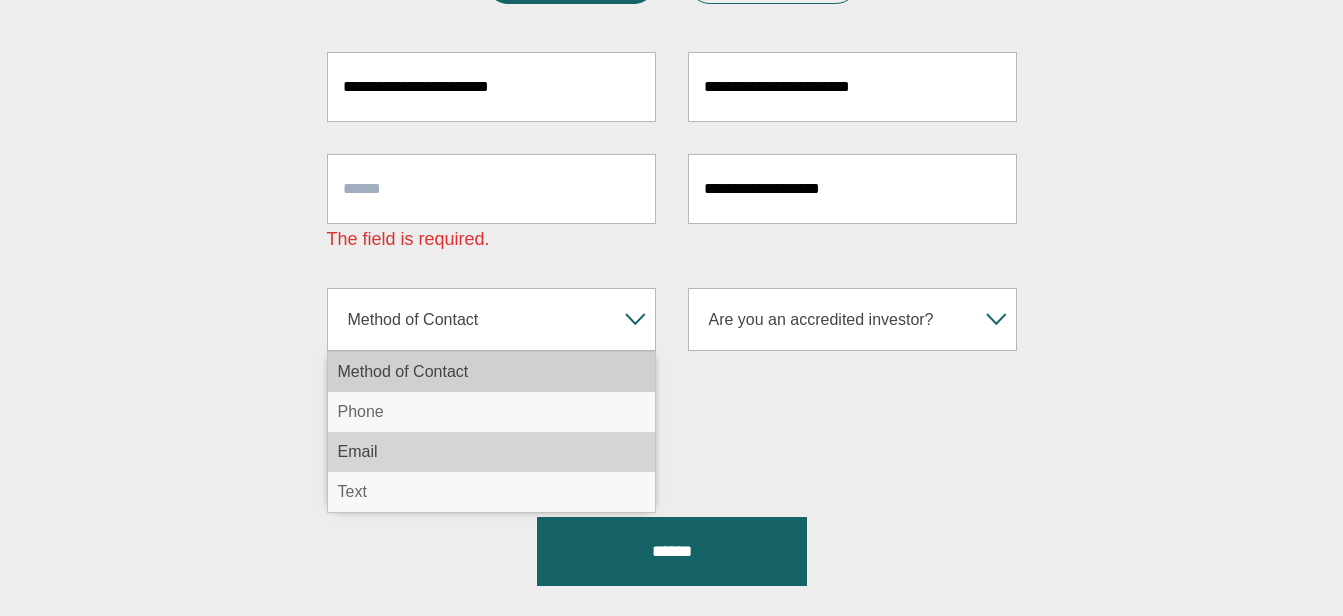 drag, startPoint x: 365, startPoint y: 446, endPoint x: 379, endPoint y: 458, distance: 18.439089 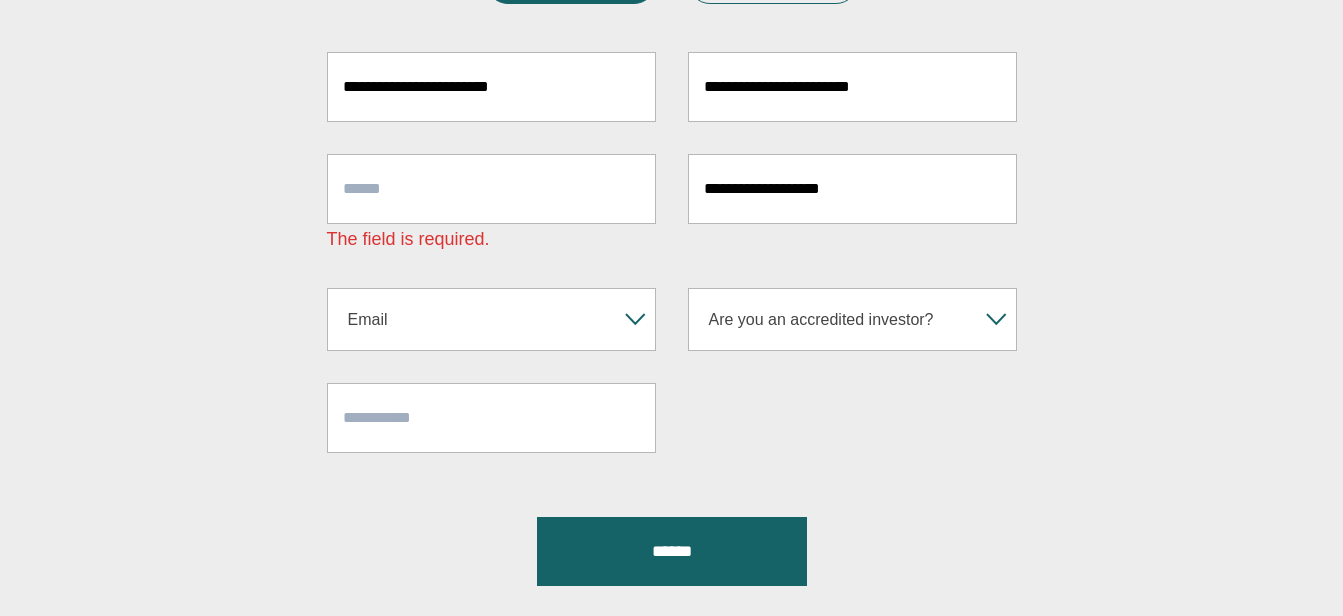 click on "Are you an accredited investor?" at bounding box center [838, 319] 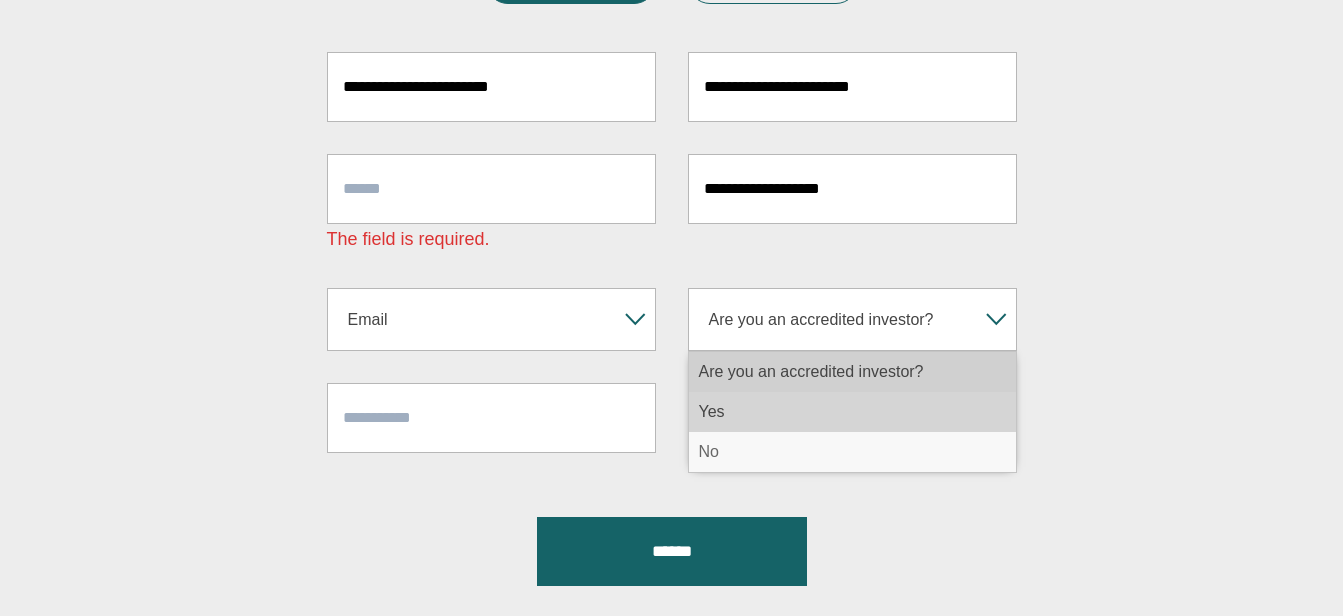 click on "Yes" at bounding box center (852, 412) 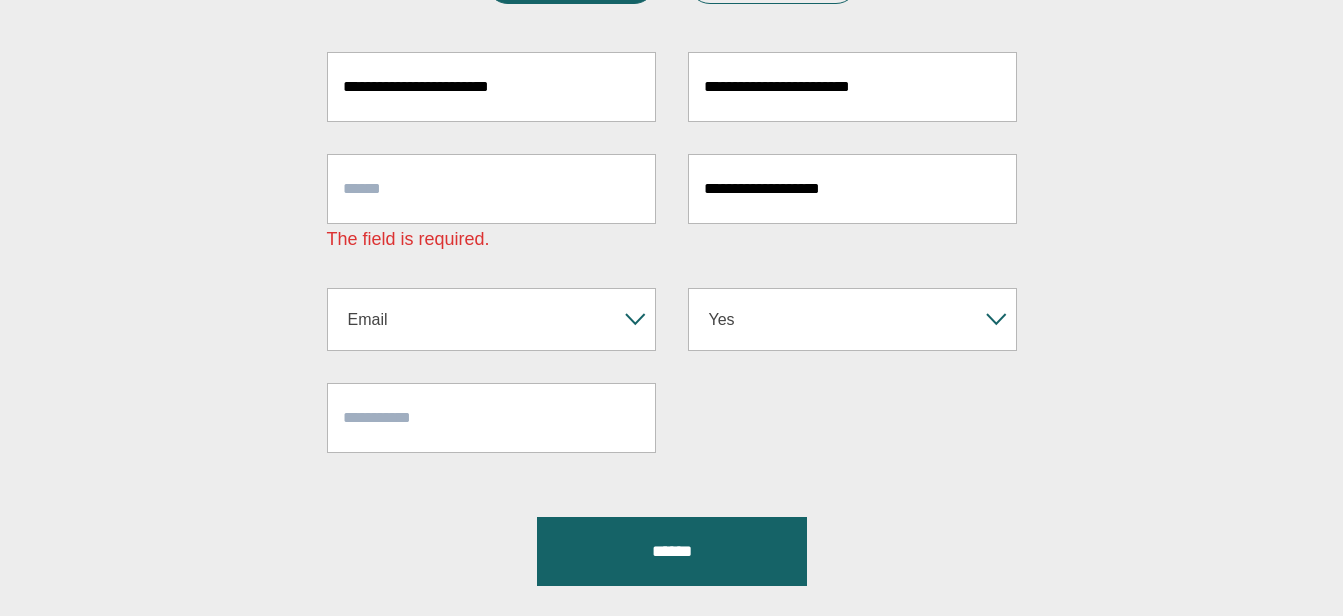 click on "Referred By" at bounding box center [491, 418] 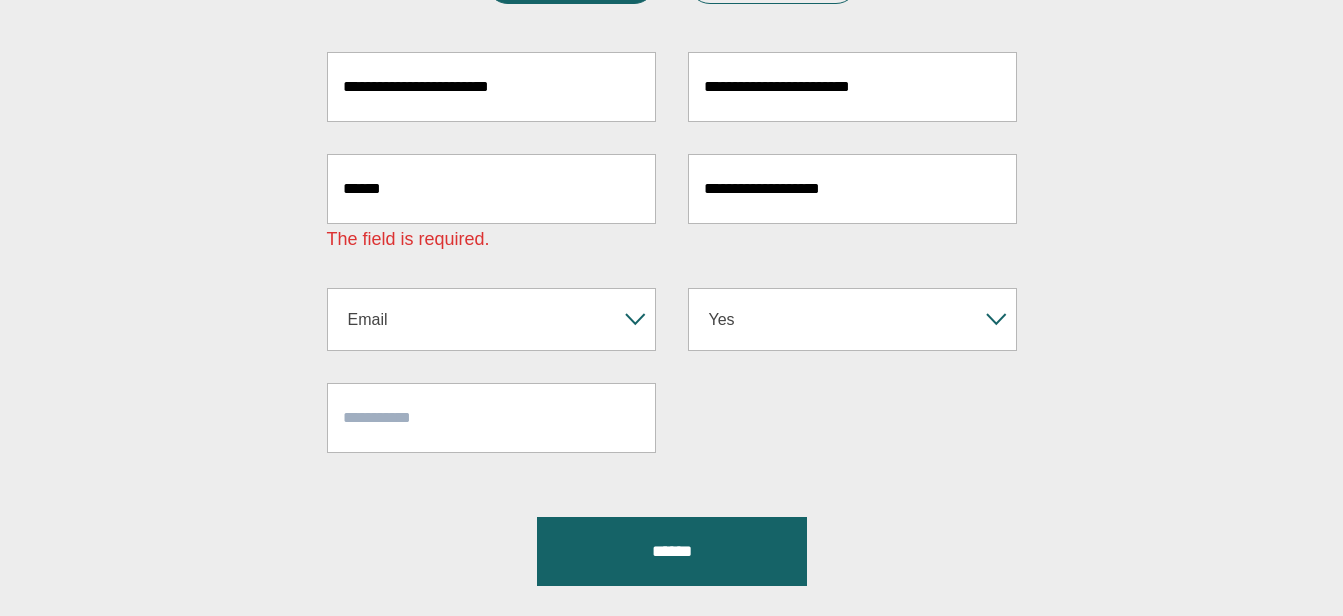 type on "**********" 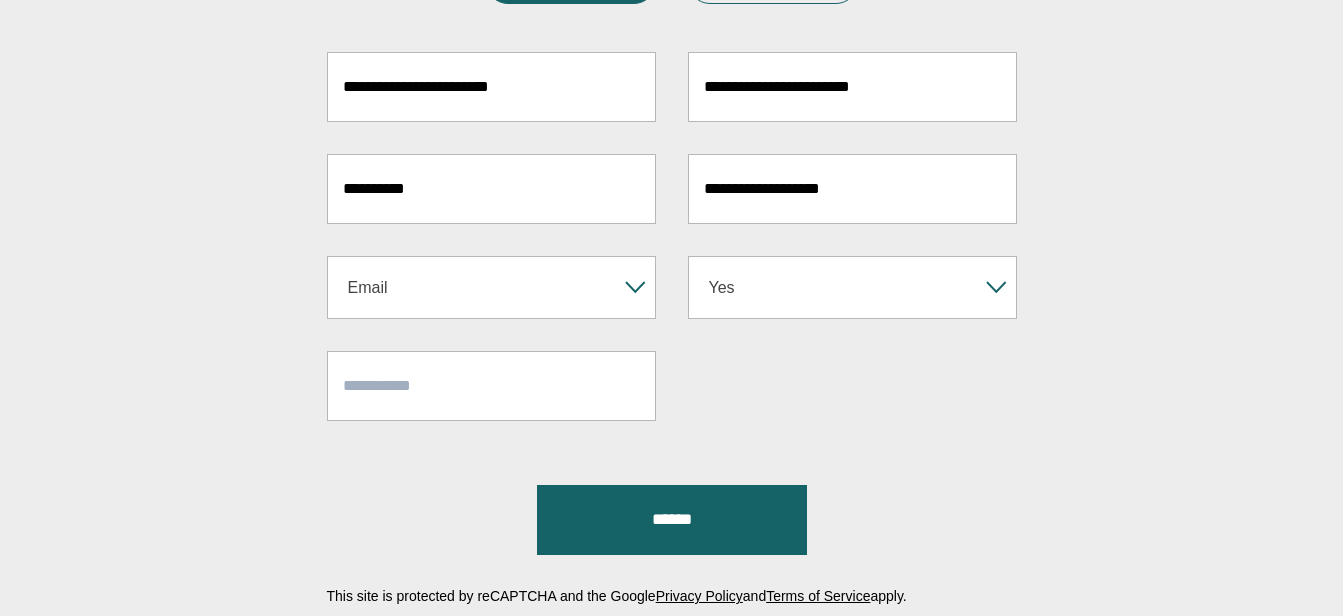 click on "Referred By" at bounding box center (491, 386) 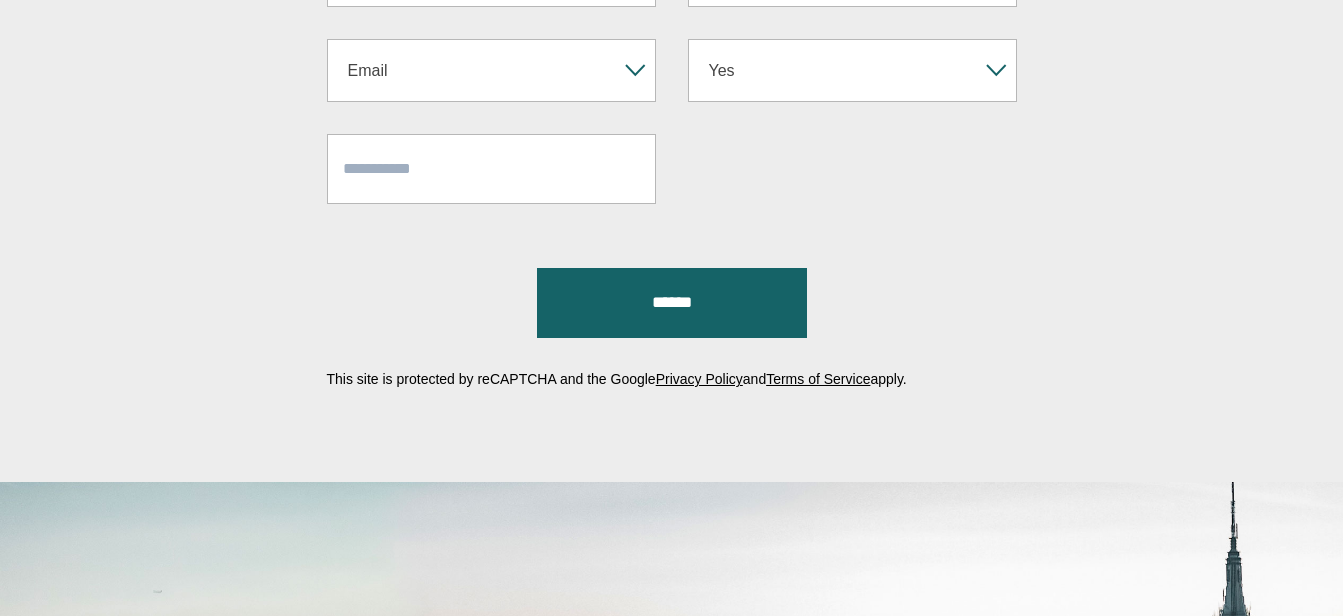 scroll, scrollTop: 800, scrollLeft: 0, axis: vertical 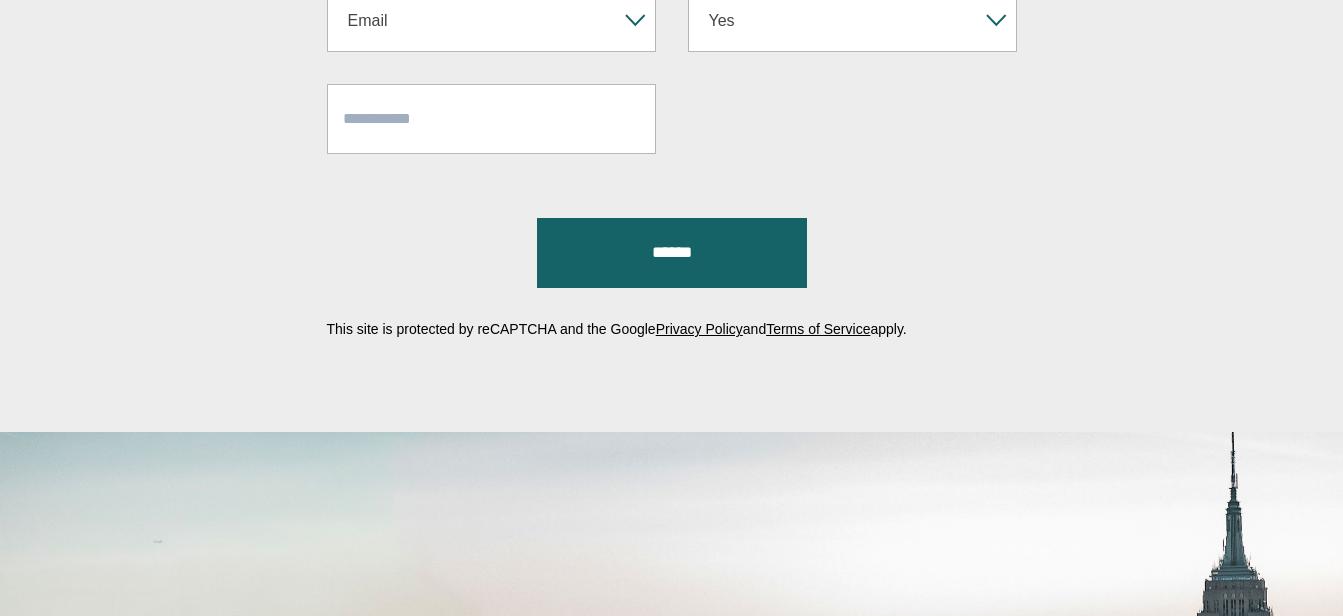 click on "******" at bounding box center (672, 253) 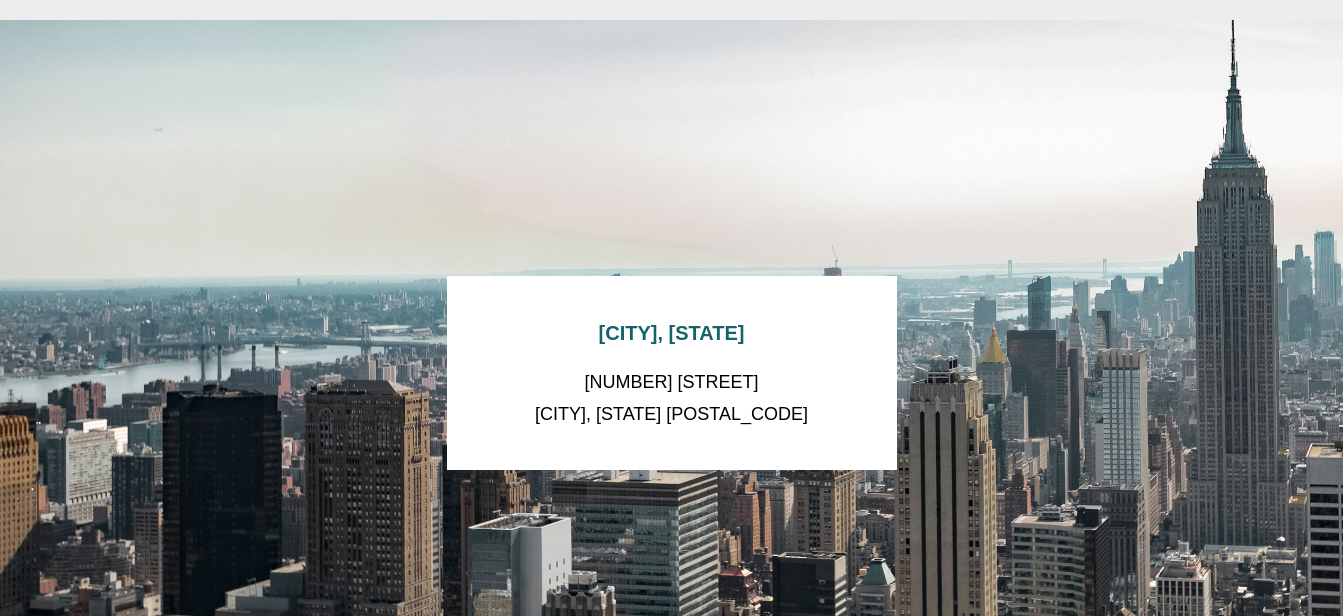 scroll, scrollTop: 1333, scrollLeft: 0, axis: vertical 